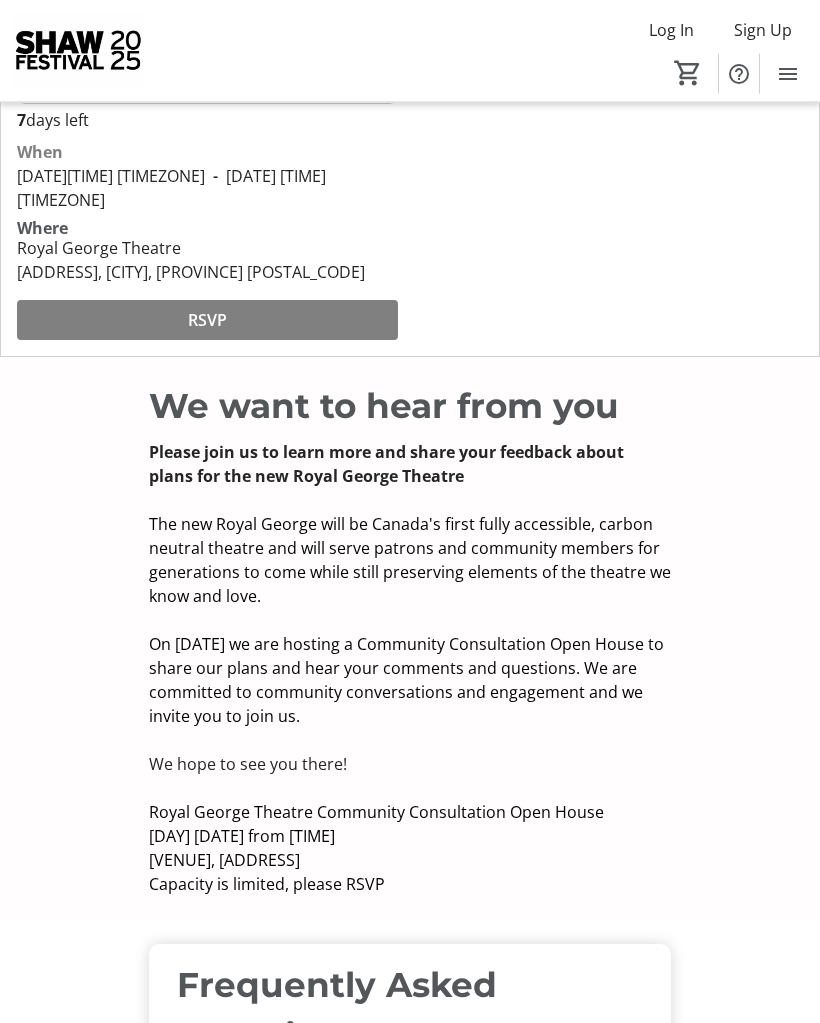 scroll, scrollTop: 517, scrollLeft: 0, axis: vertical 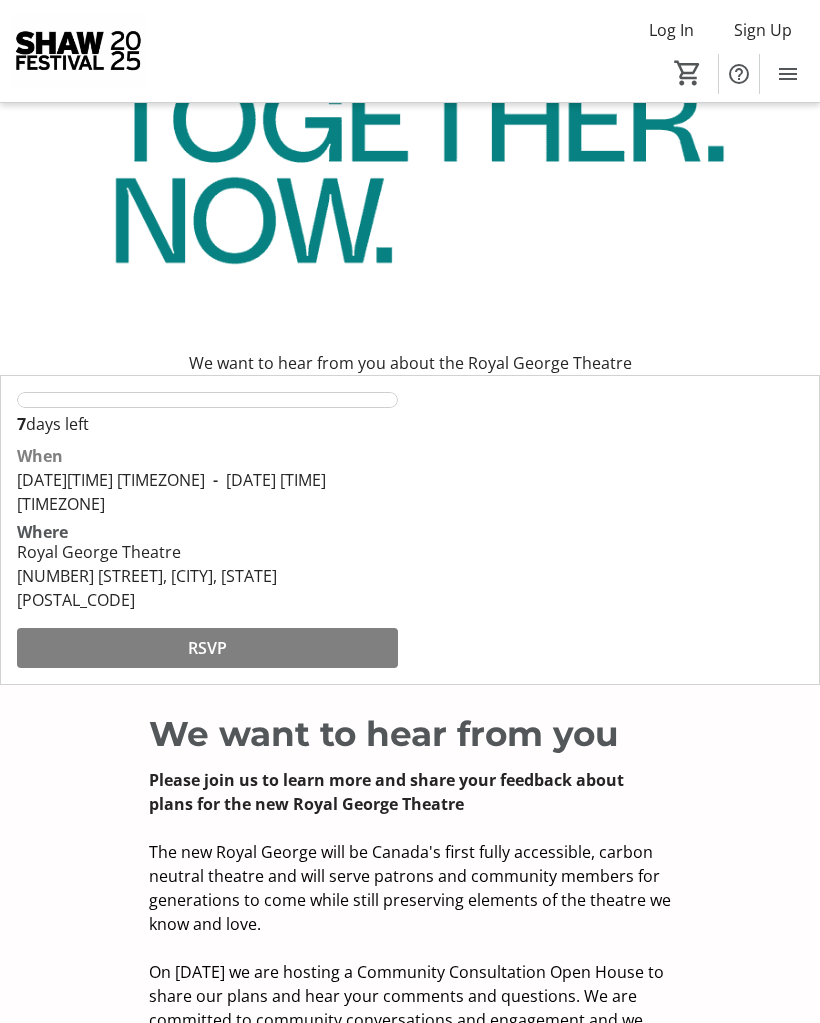 click on "RSVP" at bounding box center (207, 648) 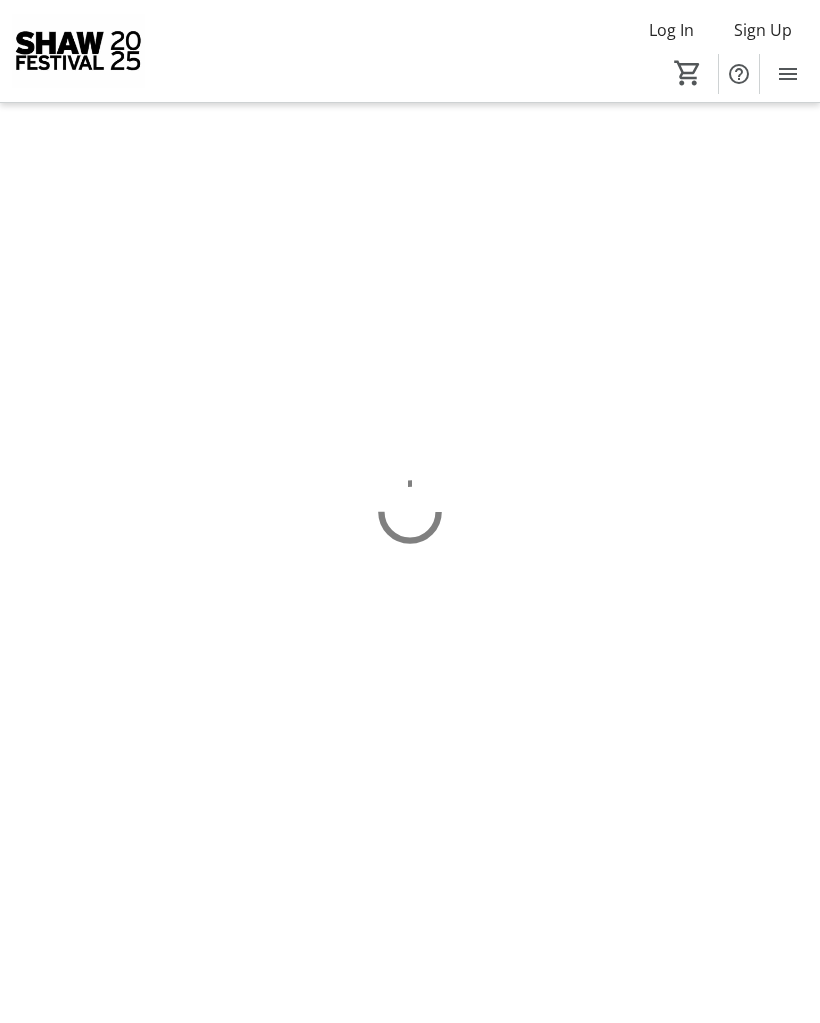 scroll, scrollTop: 0, scrollLeft: 0, axis: both 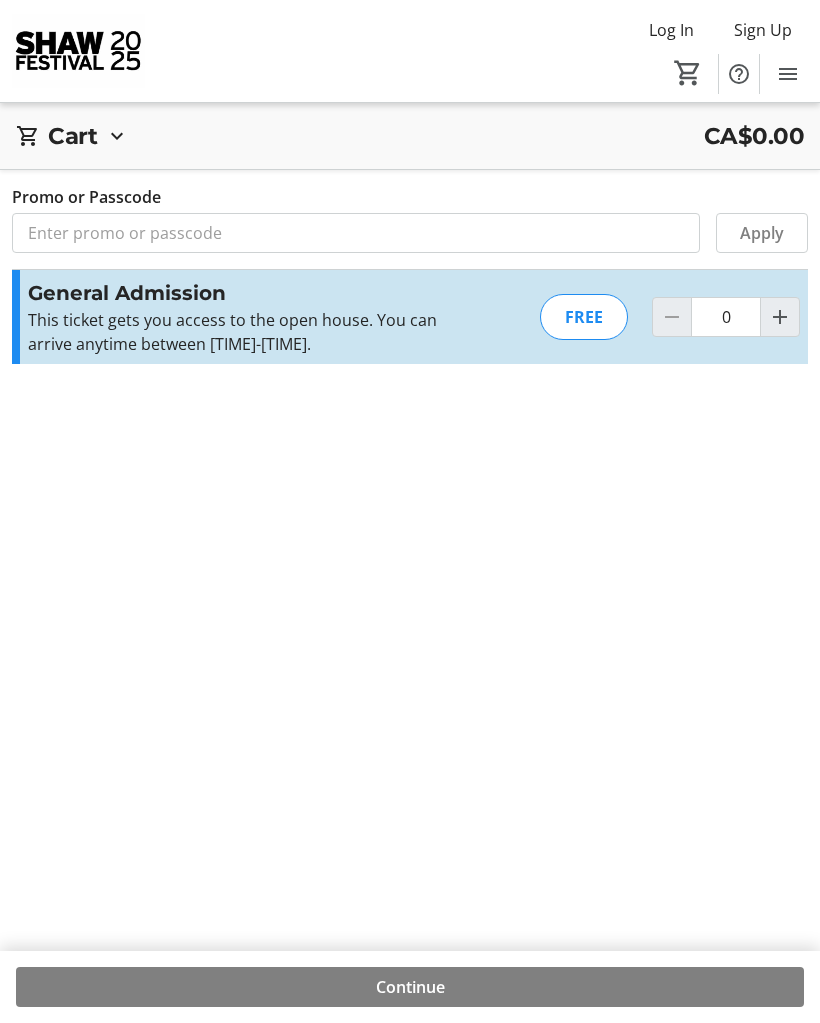 click at bounding box center (780, 317) 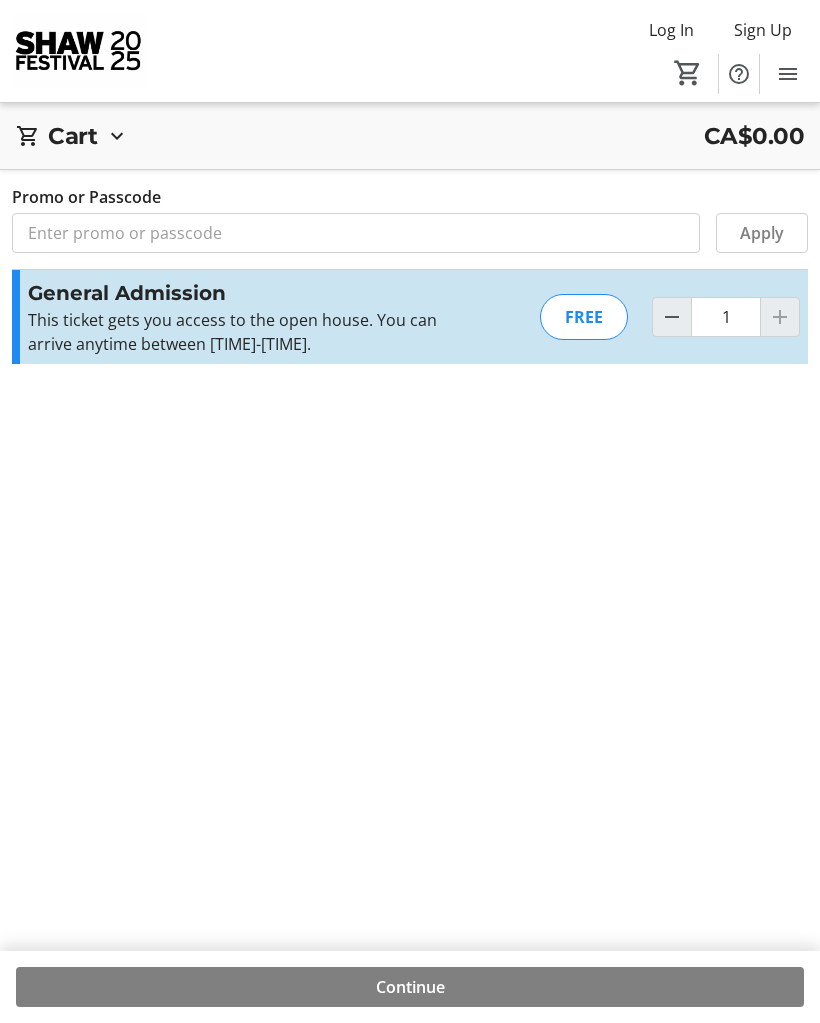 click at bounding box center (780, 317) 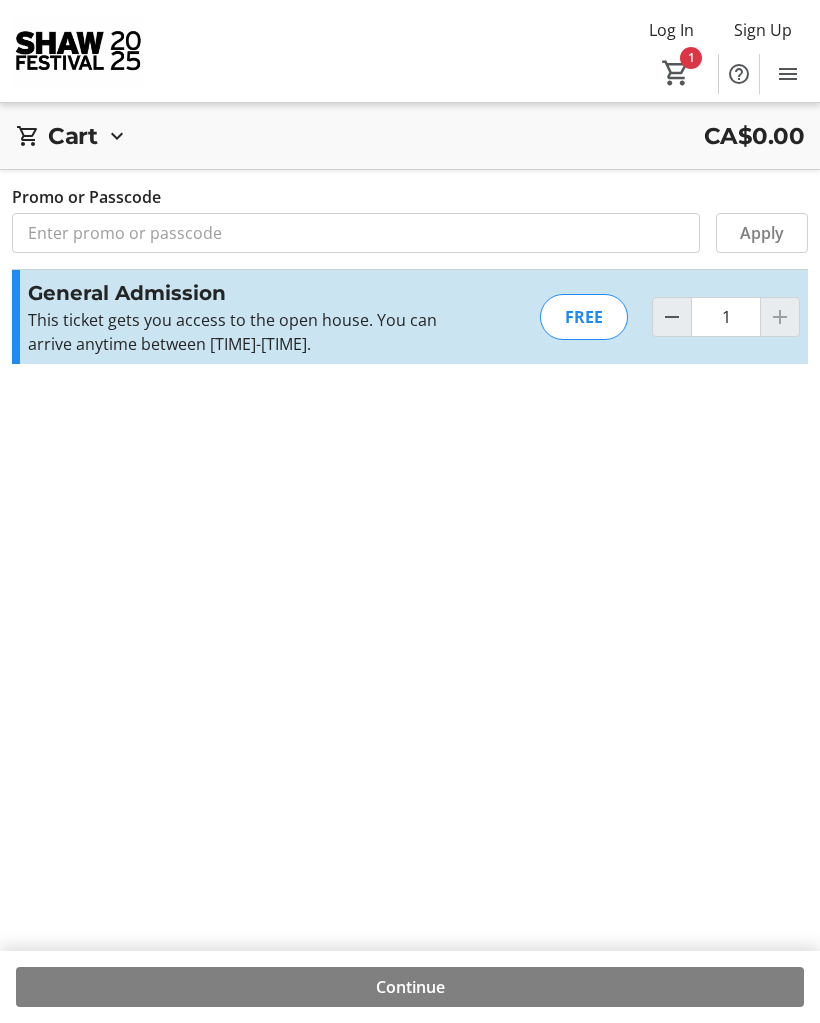 click at bounding box center [780, 317] 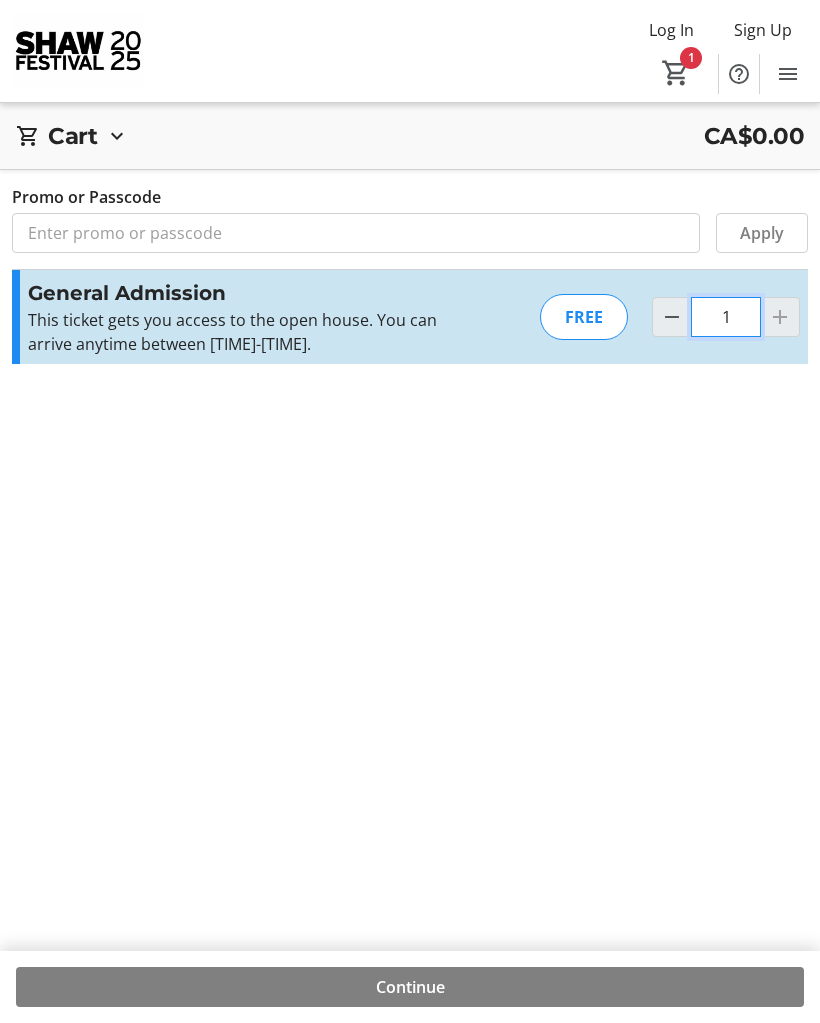 click on "1" at bounding box center (726, 317) 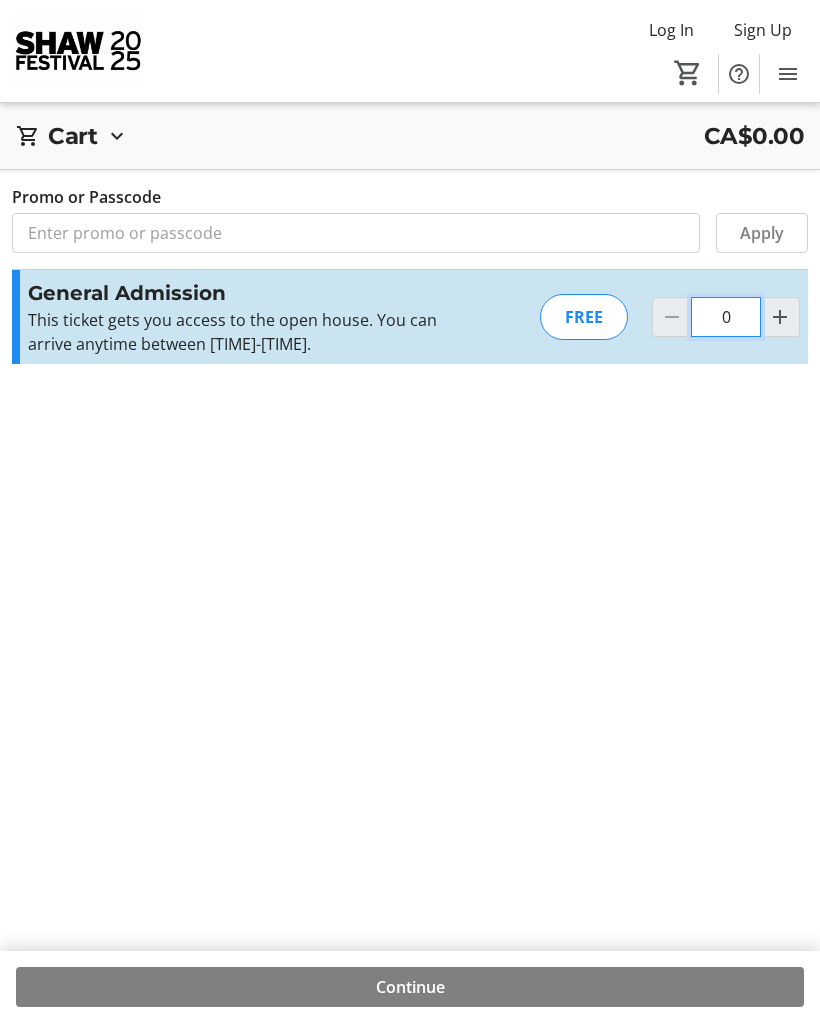 type on "1" 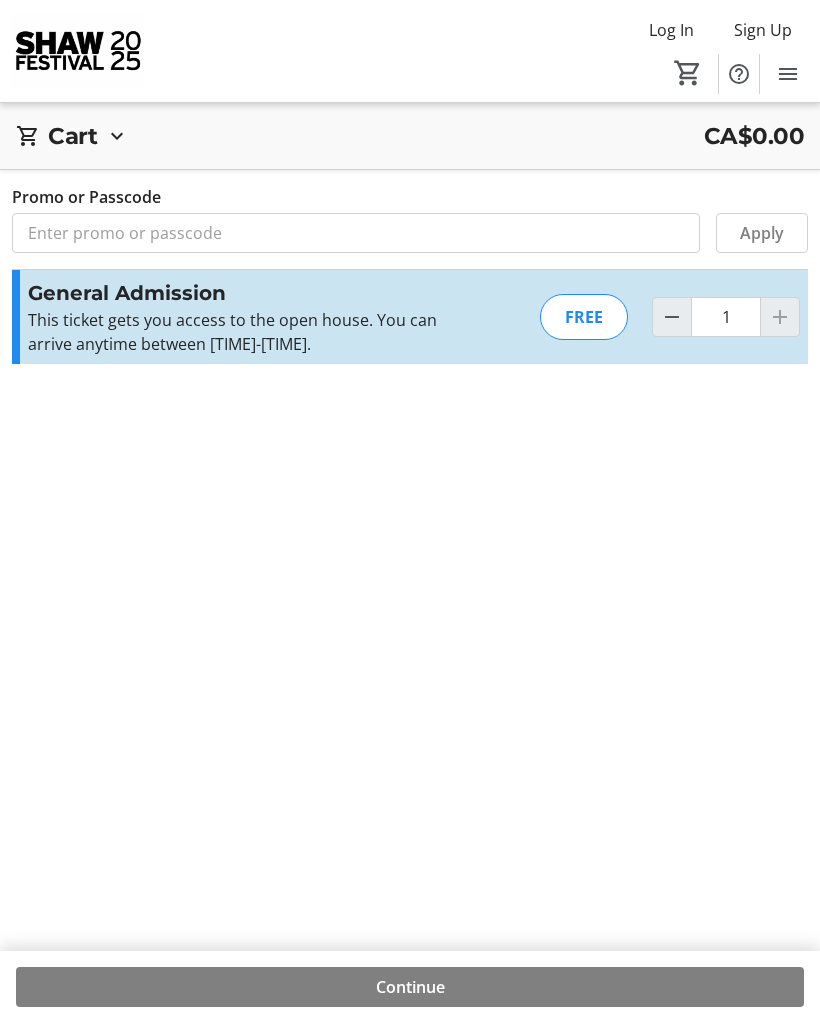 click at bounding box center (780, 317) 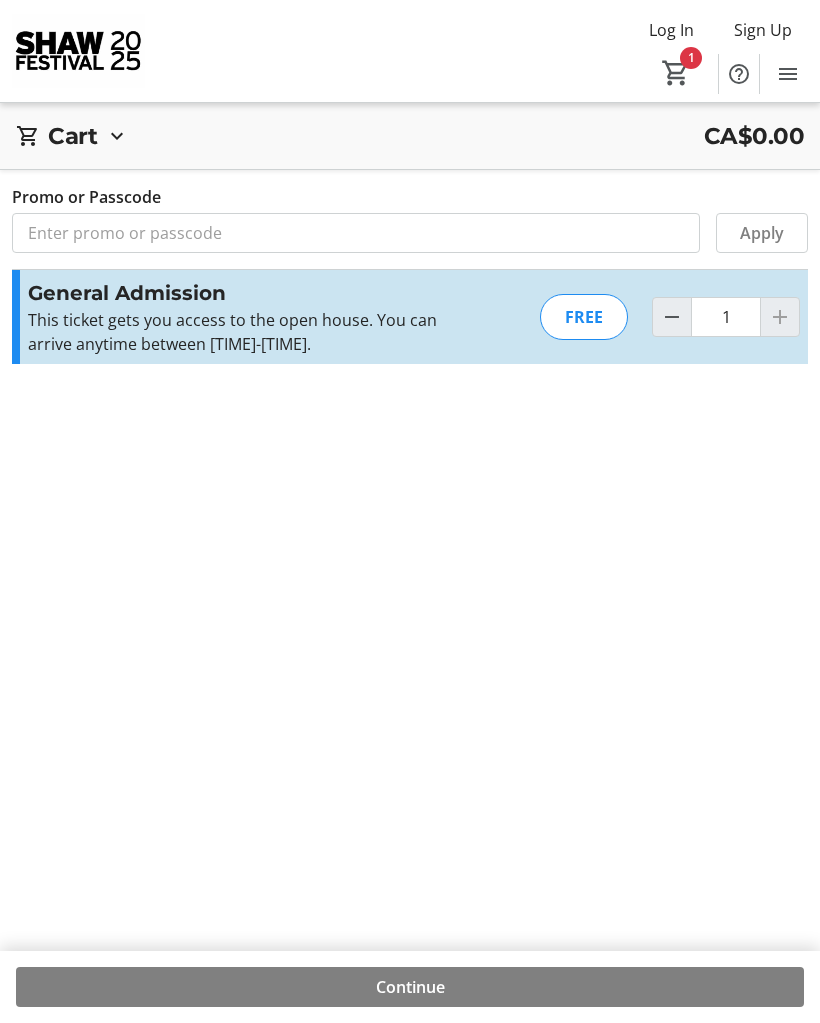 click at bounding box center (780, 317) 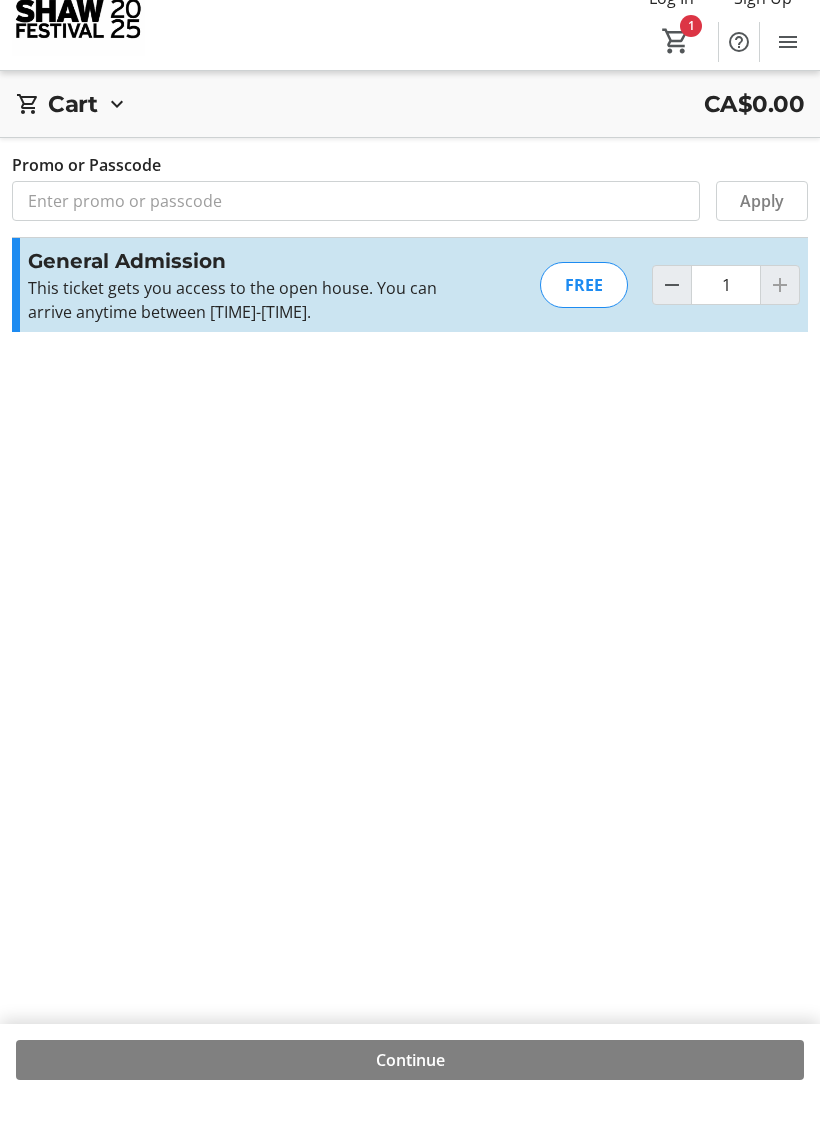 scroll, scrollTop: 72, scrollLeft: 0, axis: vertical 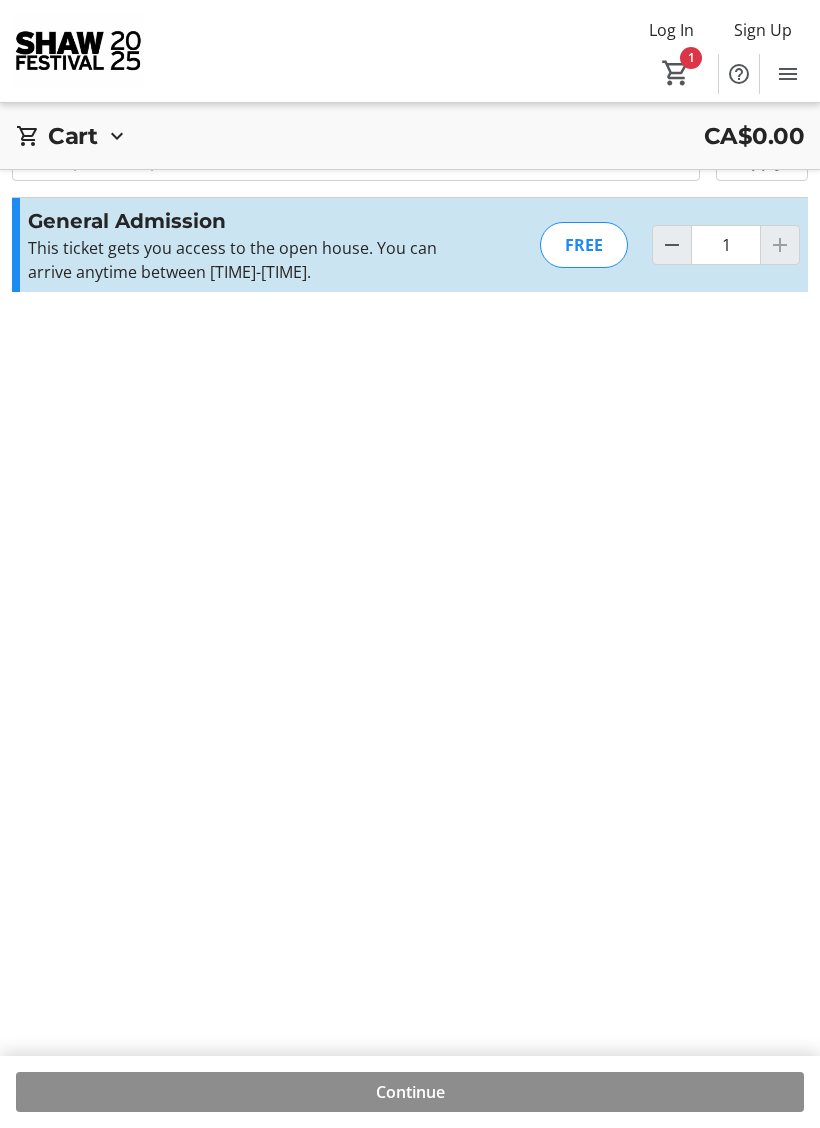 click at bounding box center [410, 1092] 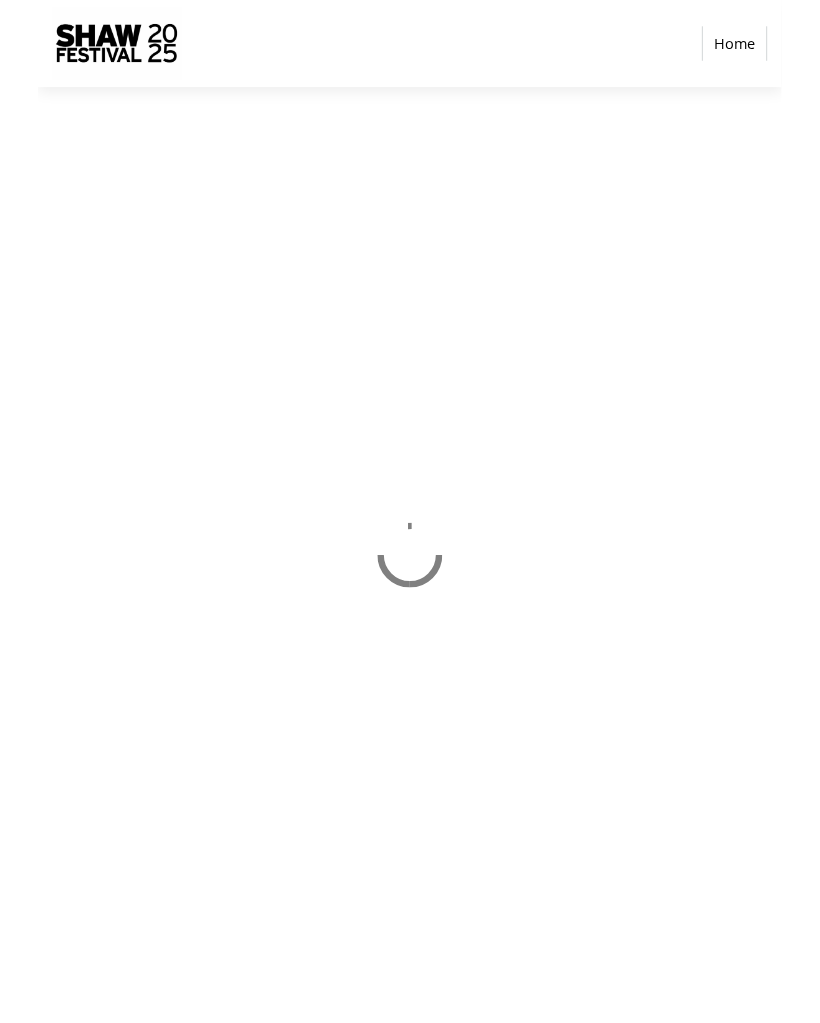 scroll, scrollTop: 0, scrollLeft: 0, axis: both 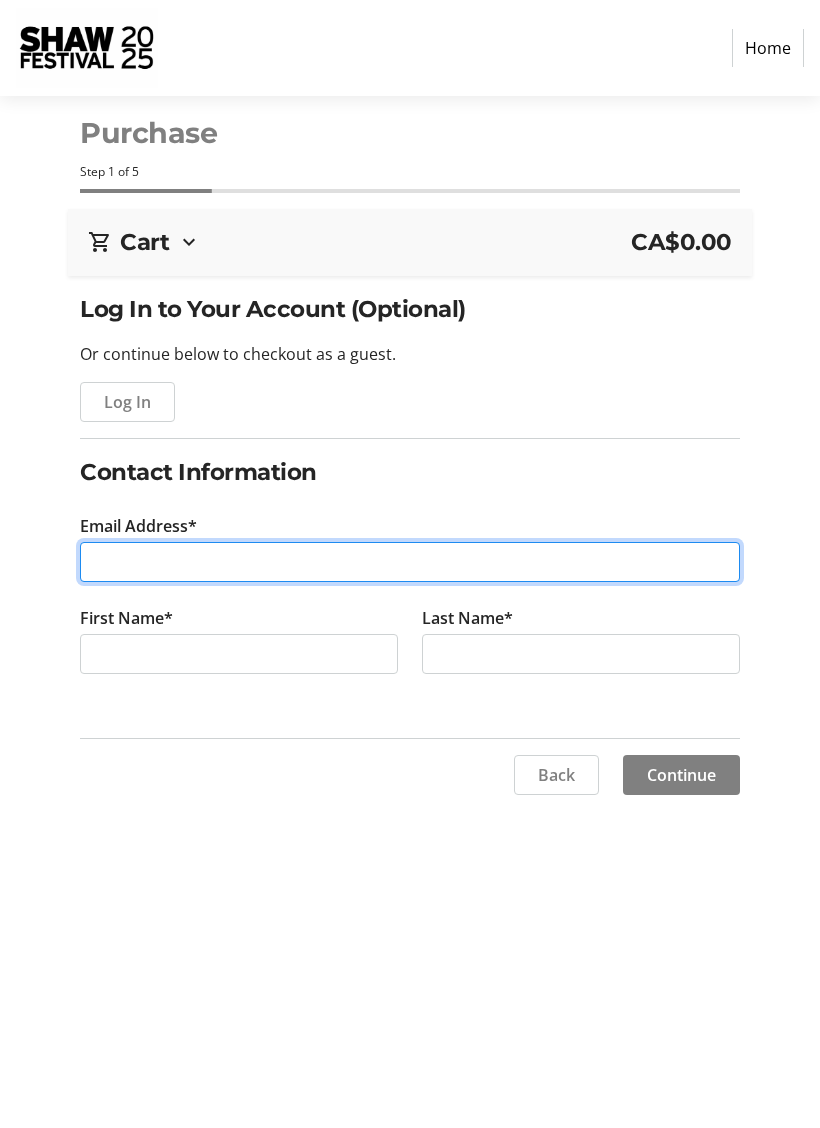 click on "Email Address*" at bounding box center (409, 562) 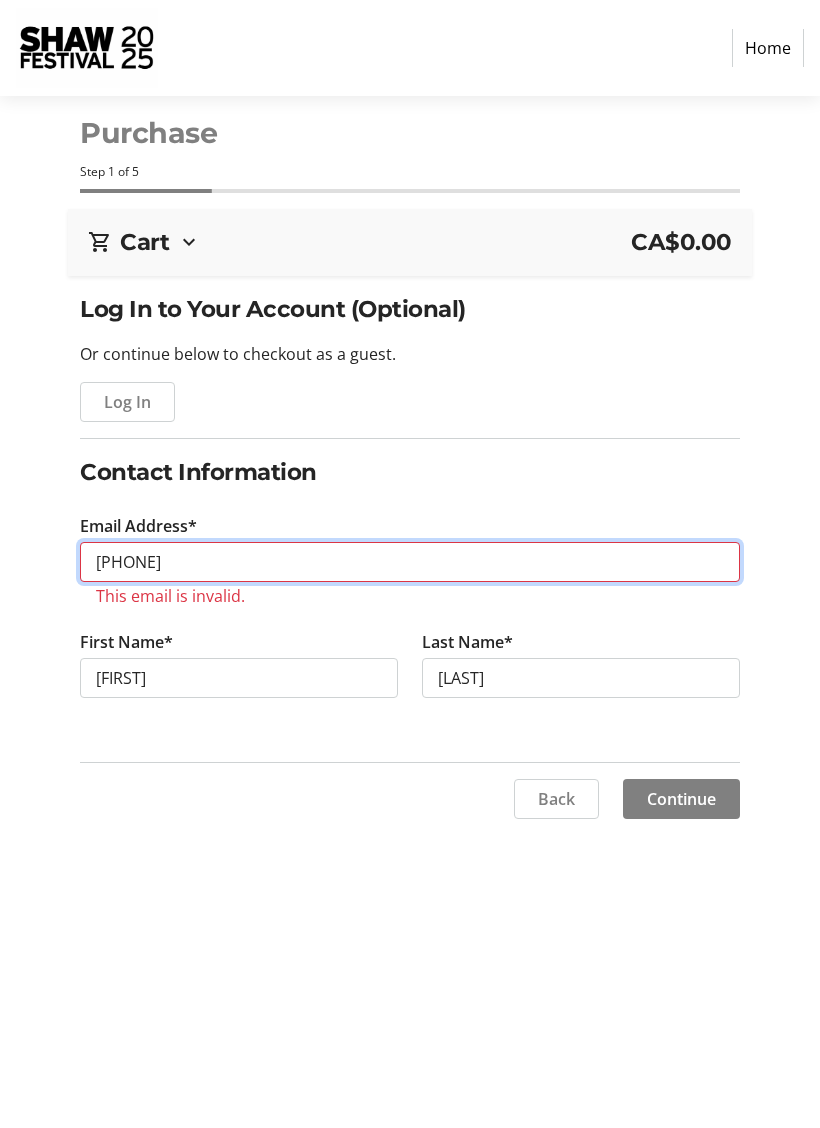 click on "[PHONE]" at bounding box center (409, 562) 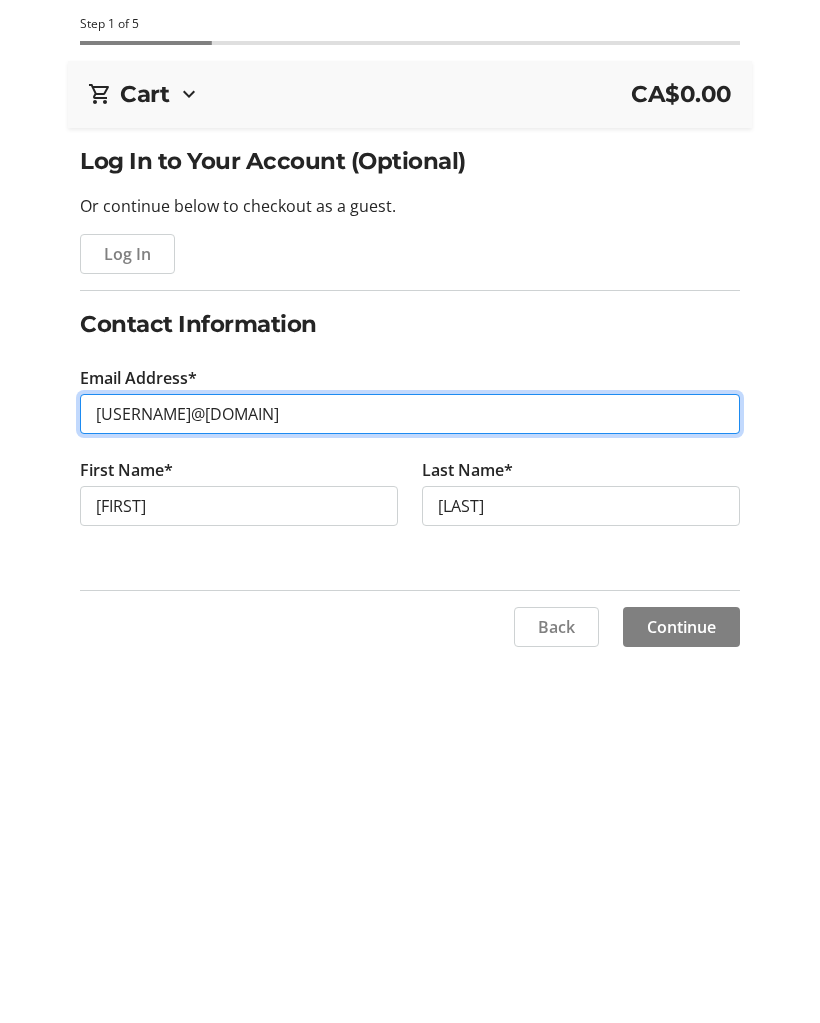 type on "[USERNAME]@[DOMAIN]" 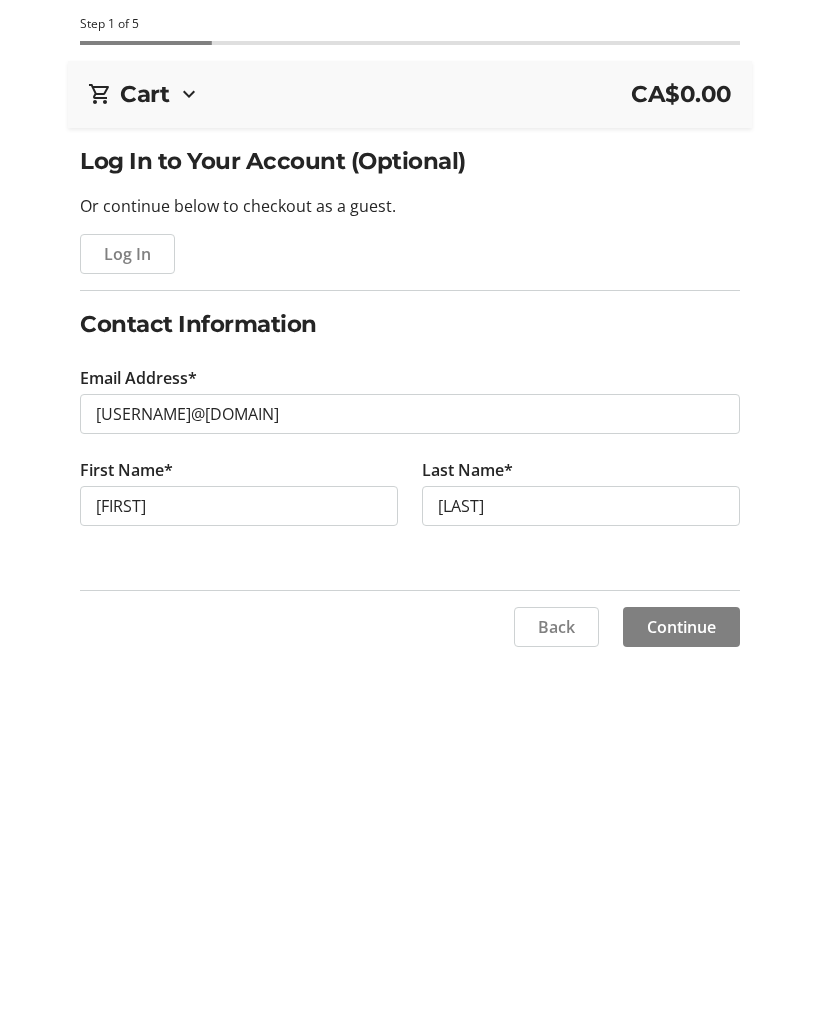 click on "Continue" at bounding box center (681, 775) 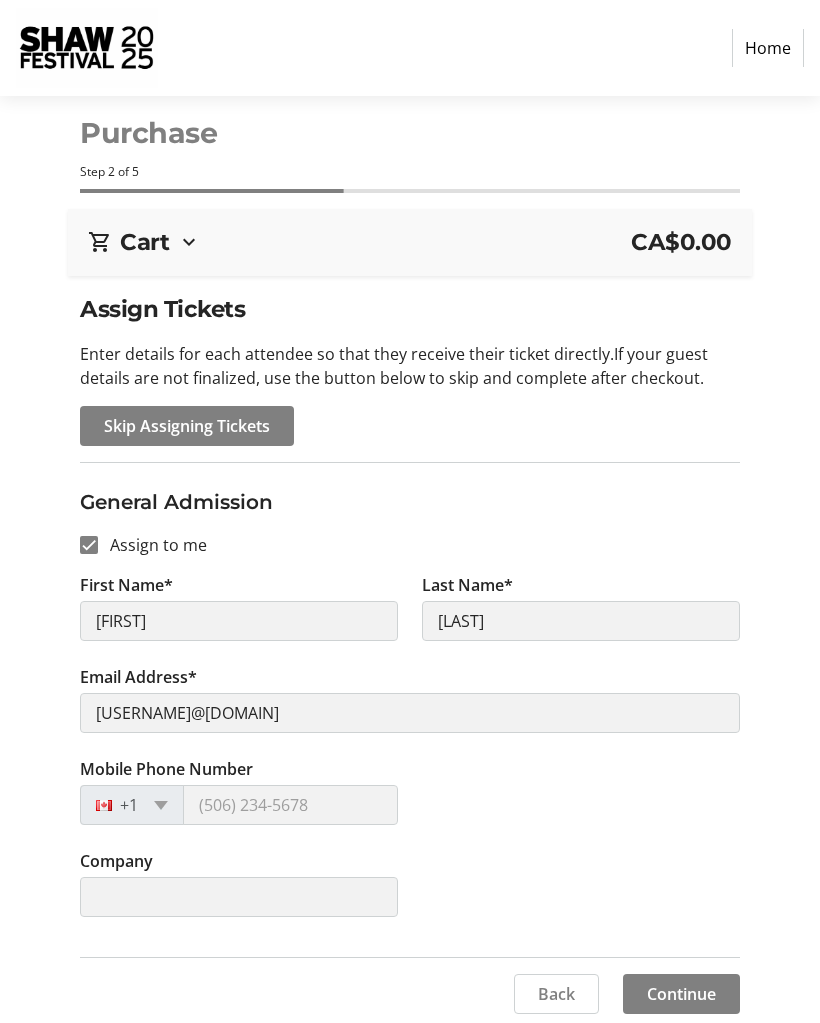 click at bounding box center [161, 805] 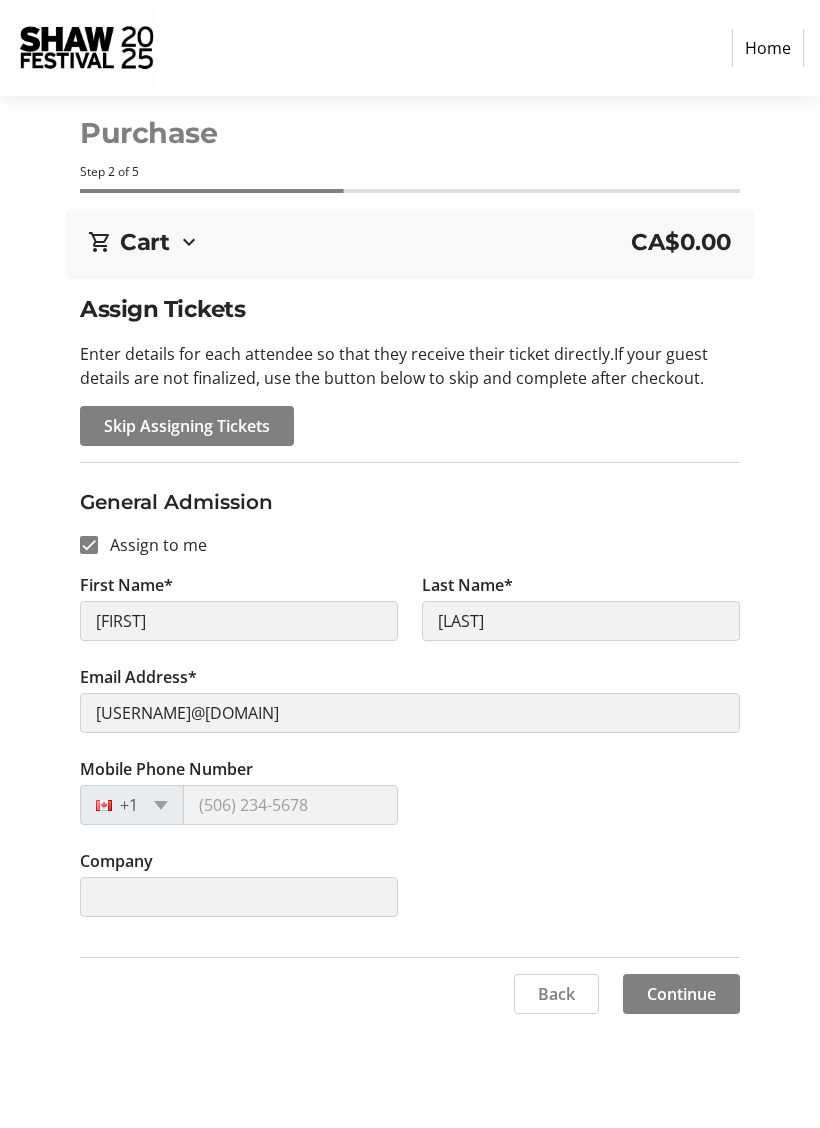 click at bounding box center [161, 805] 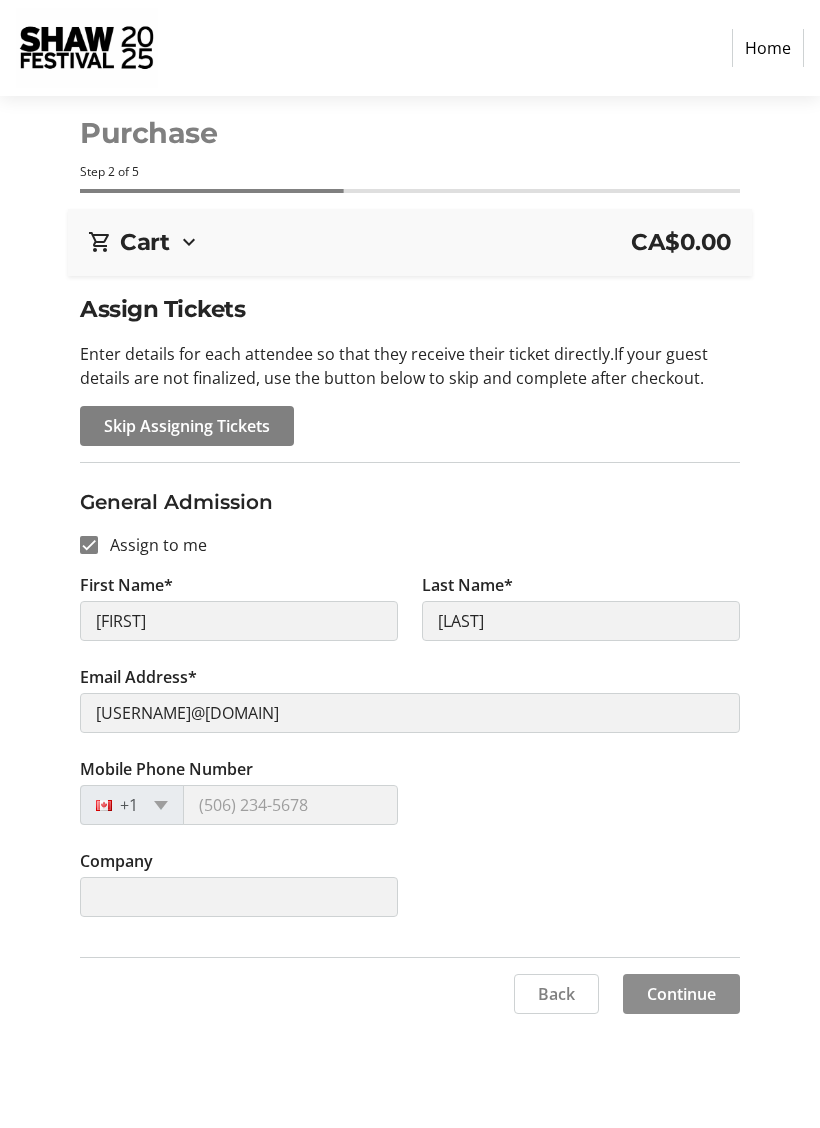 click on "Continue" at bounding box center (681, 994) 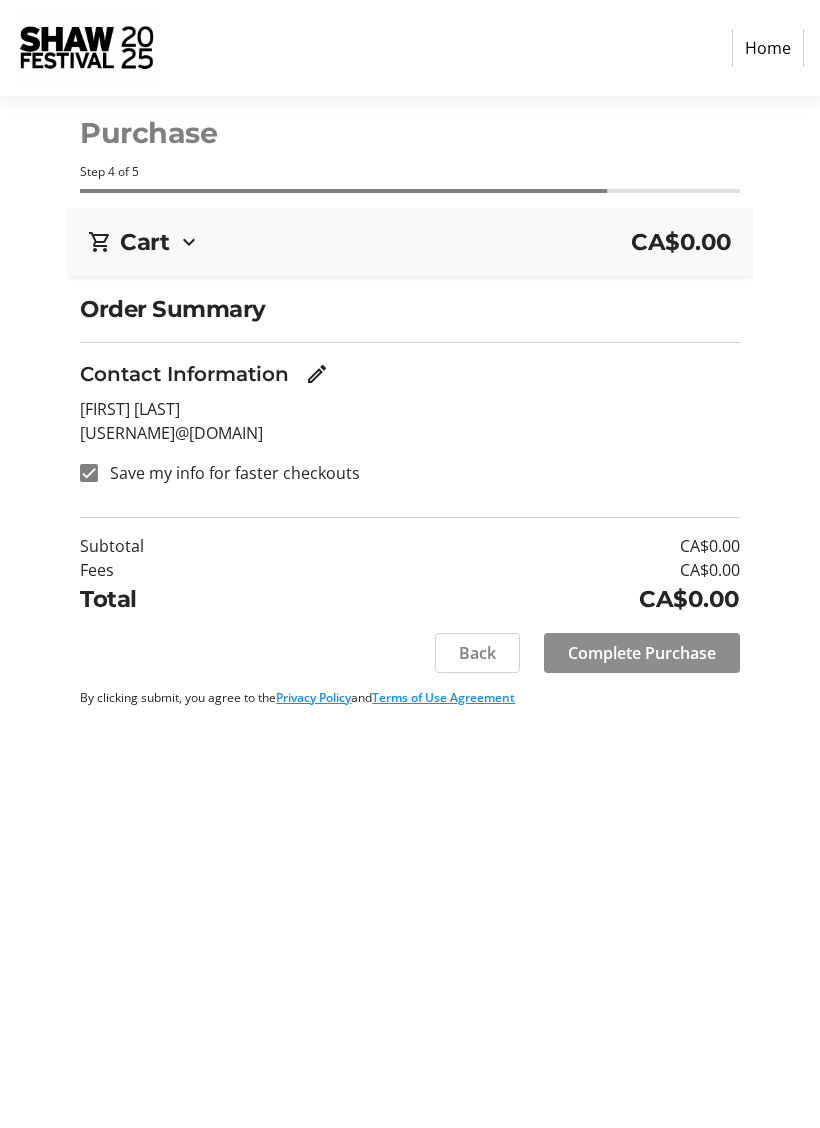 click on "Complete Purchase" at bounding box center [642, 653] 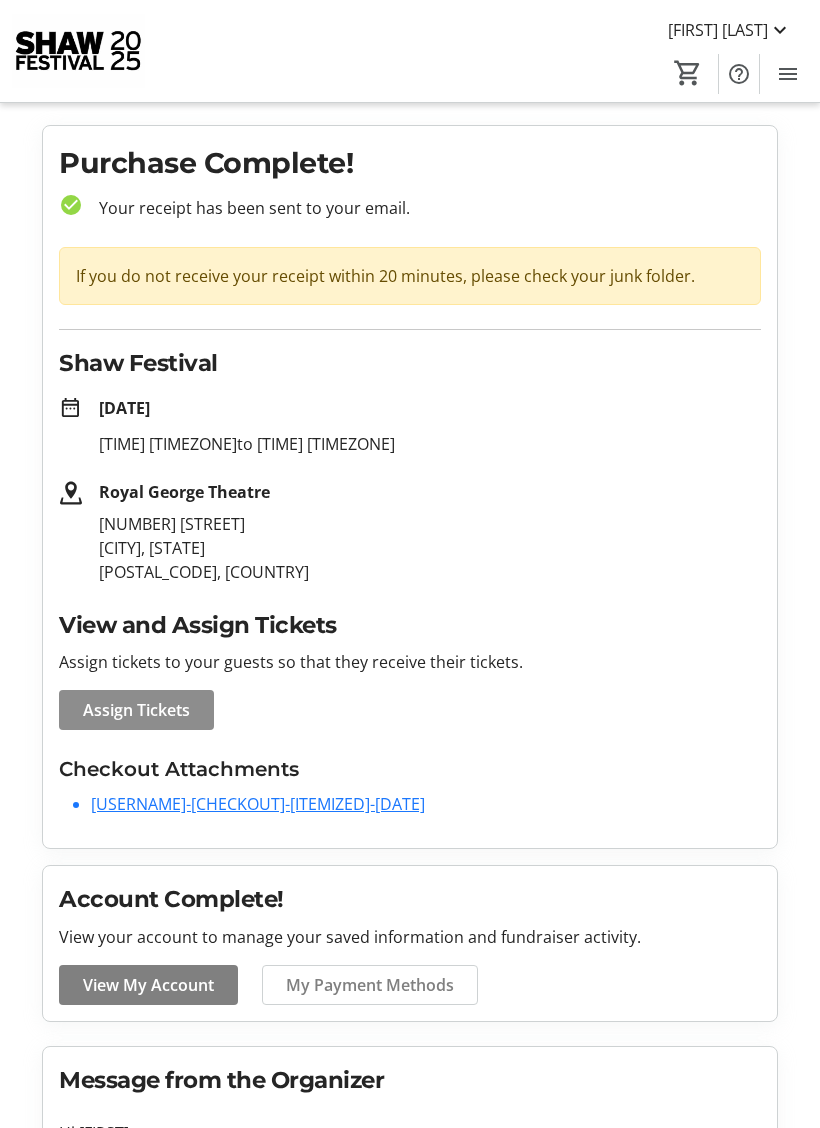 click on "Assign Tickets" at bounding box center (136, 710) 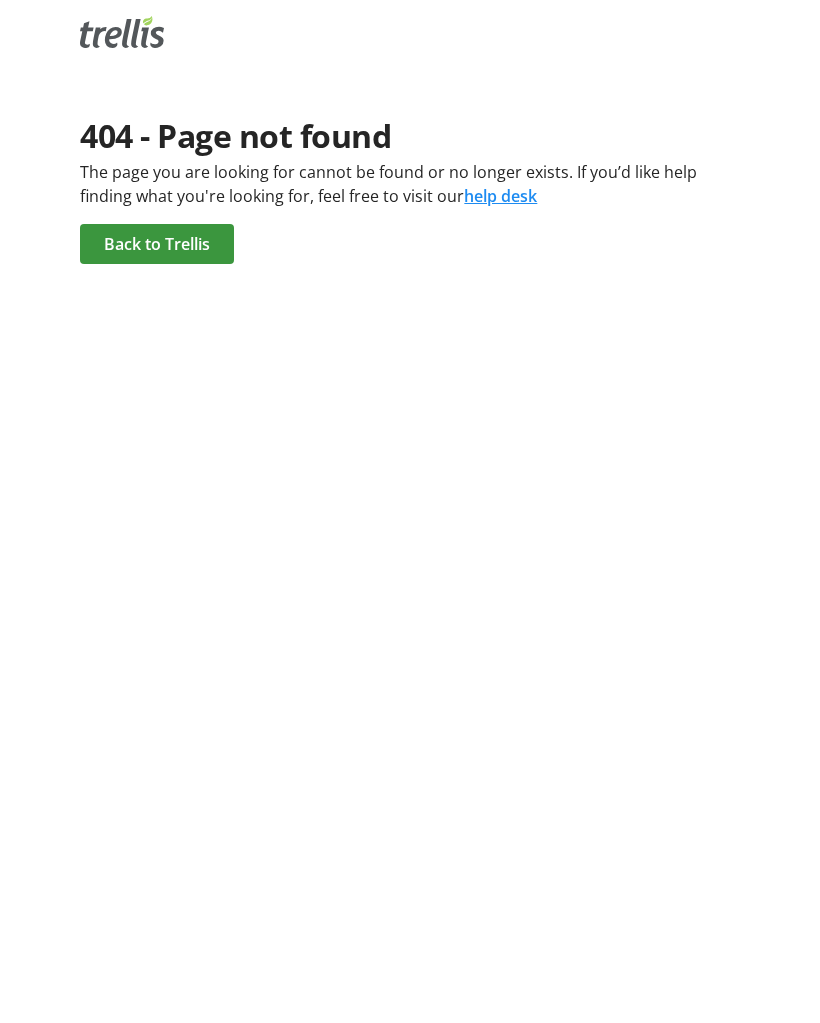 click on "Back to Trellis" at bounding box center (157, 244) 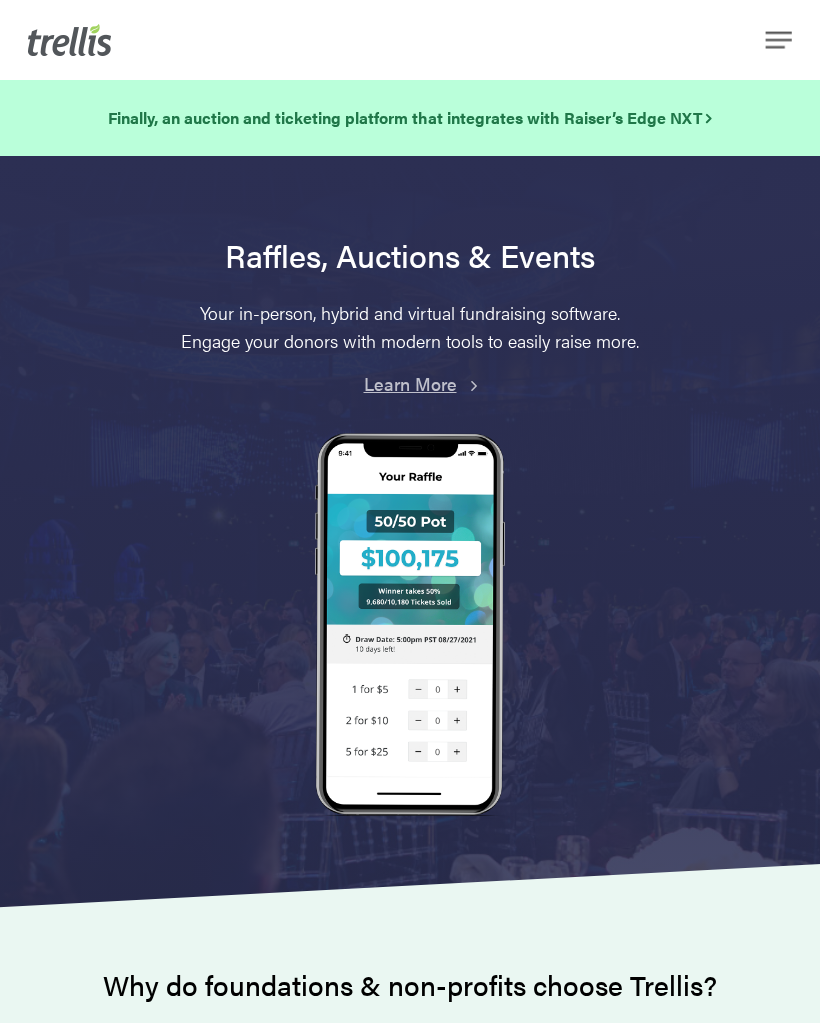 scroll, scrollTop: 0, scrollLeft: 0, axis: both 